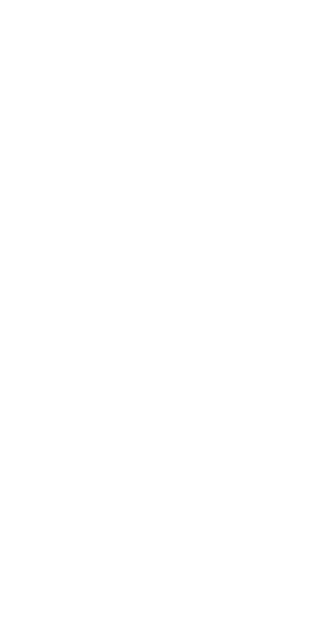 scroll, scrollTop: 0, scrollLeft: 0, axis: both 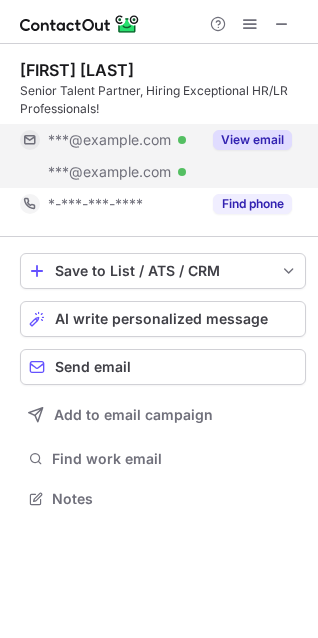 click on "View email" at bounding box center (252, 140) 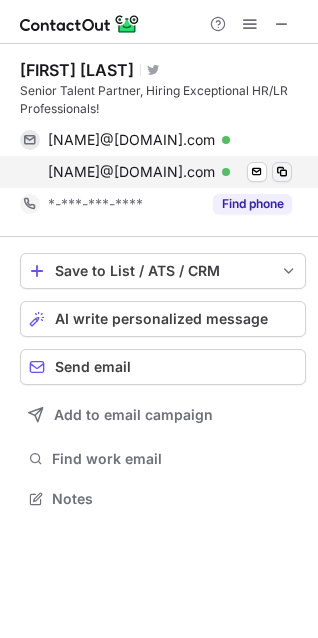 click at bounding box center (282, 172) 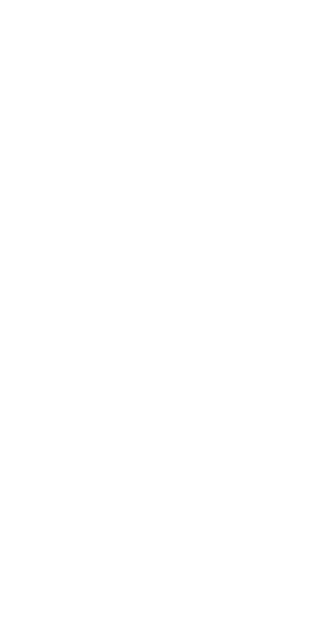 scroll, scrollTop: 0, scrollLeft: 0, axis: both 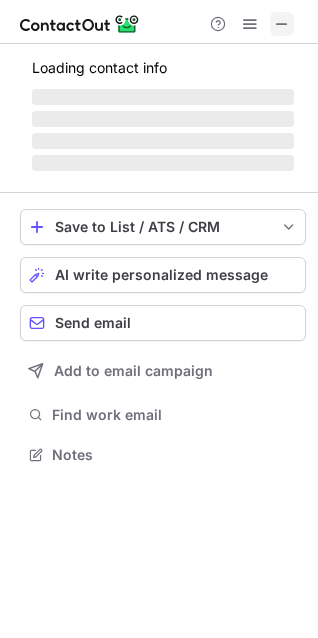 click at bounding box center [282, 24] 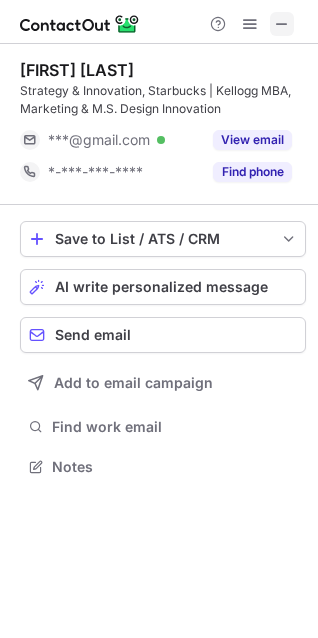 scroll, scrollTop: 10, scrollLeft: 10, axis: both 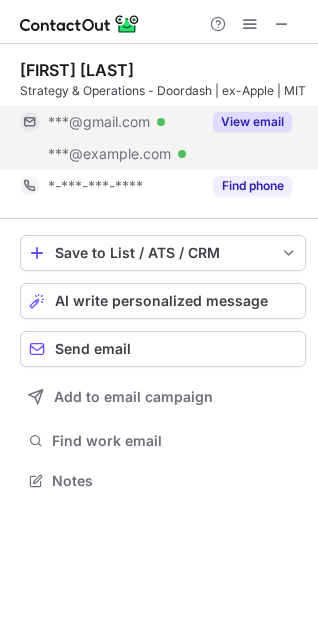 click on "View email" at bounding box center (252, 122) 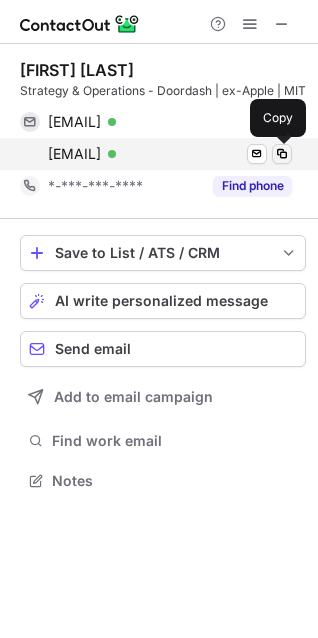 click at bounding box center (282, 154) 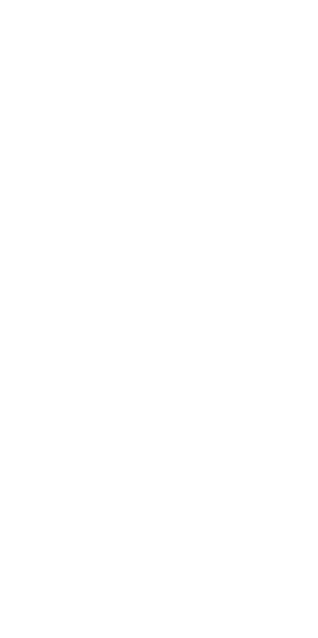 scroll, scrollTop: 0, scrollLeft: 0, axis: both 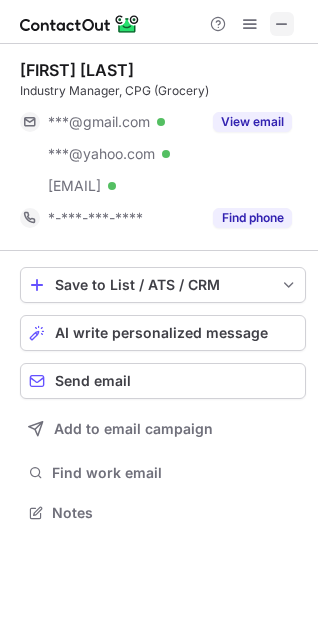 click at bounding box center [282, 24] 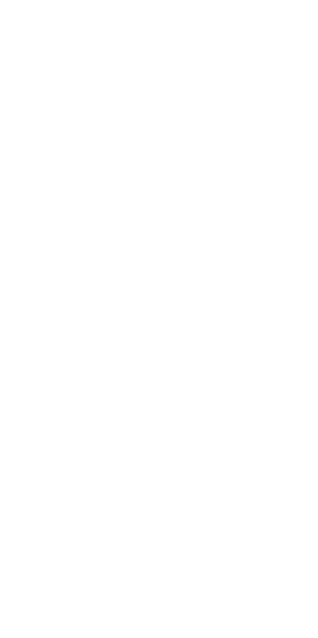 scroll, scrollTop: 0, scrollLeft: 0, axis: both 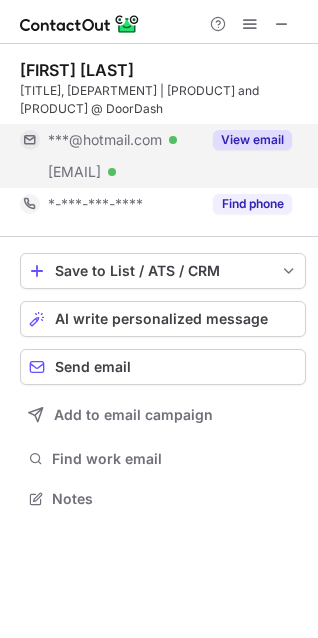 click on "View email" at bounding box center [252, 140] 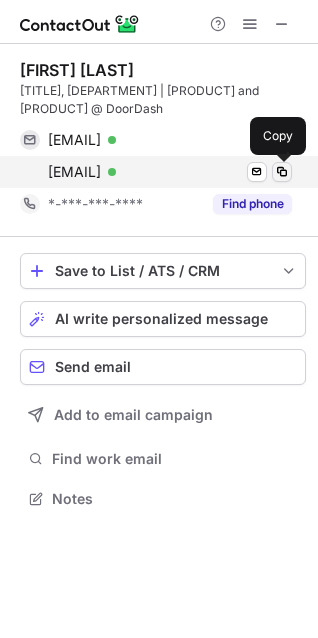 click at bounding box center (282, 172) 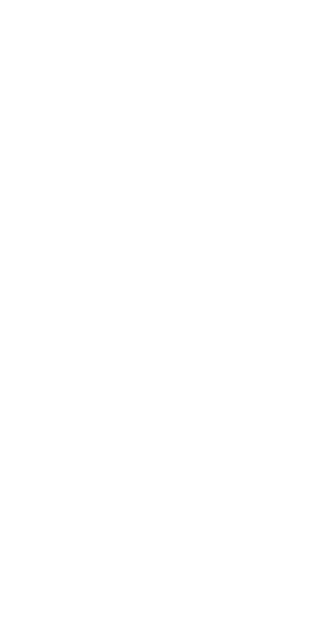 scroll, scrollTop: 0, scrollLeft: 0, axis: both 